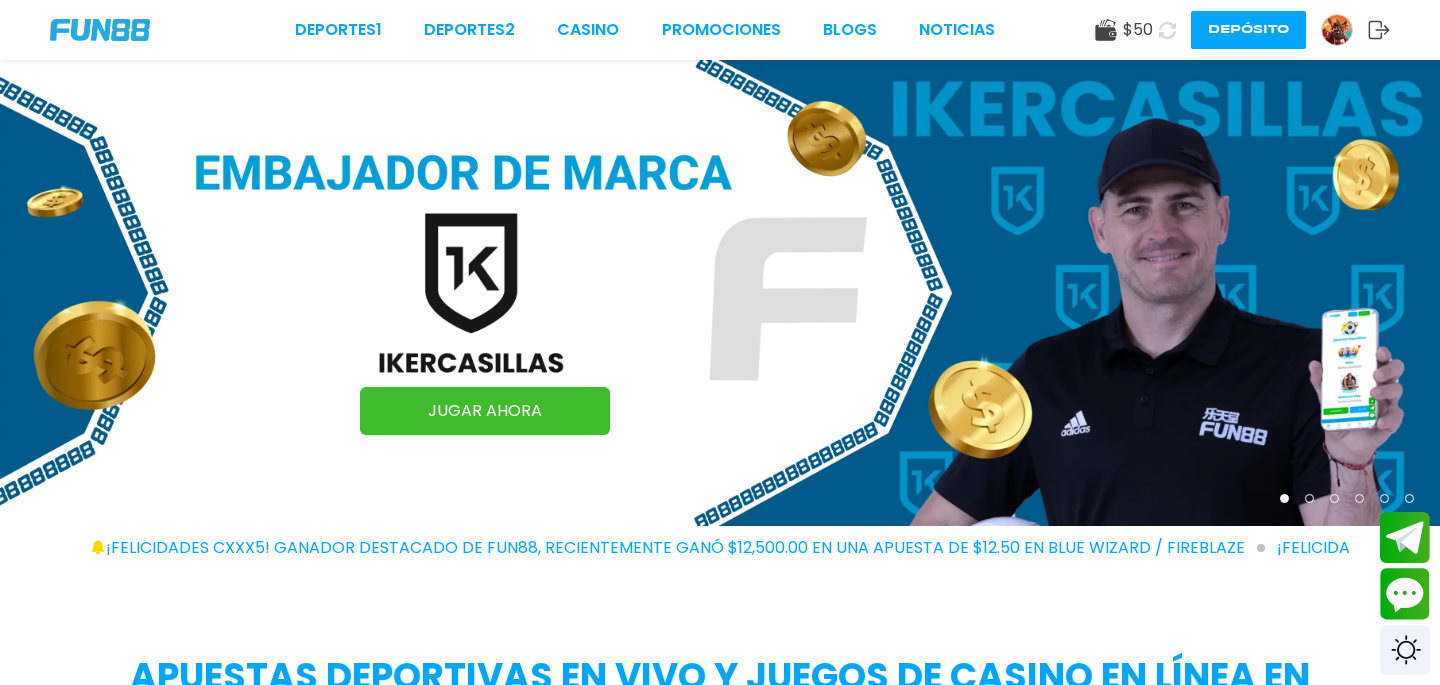 scroll, scrollTop: 0, scrollLeft: 0, axis: both 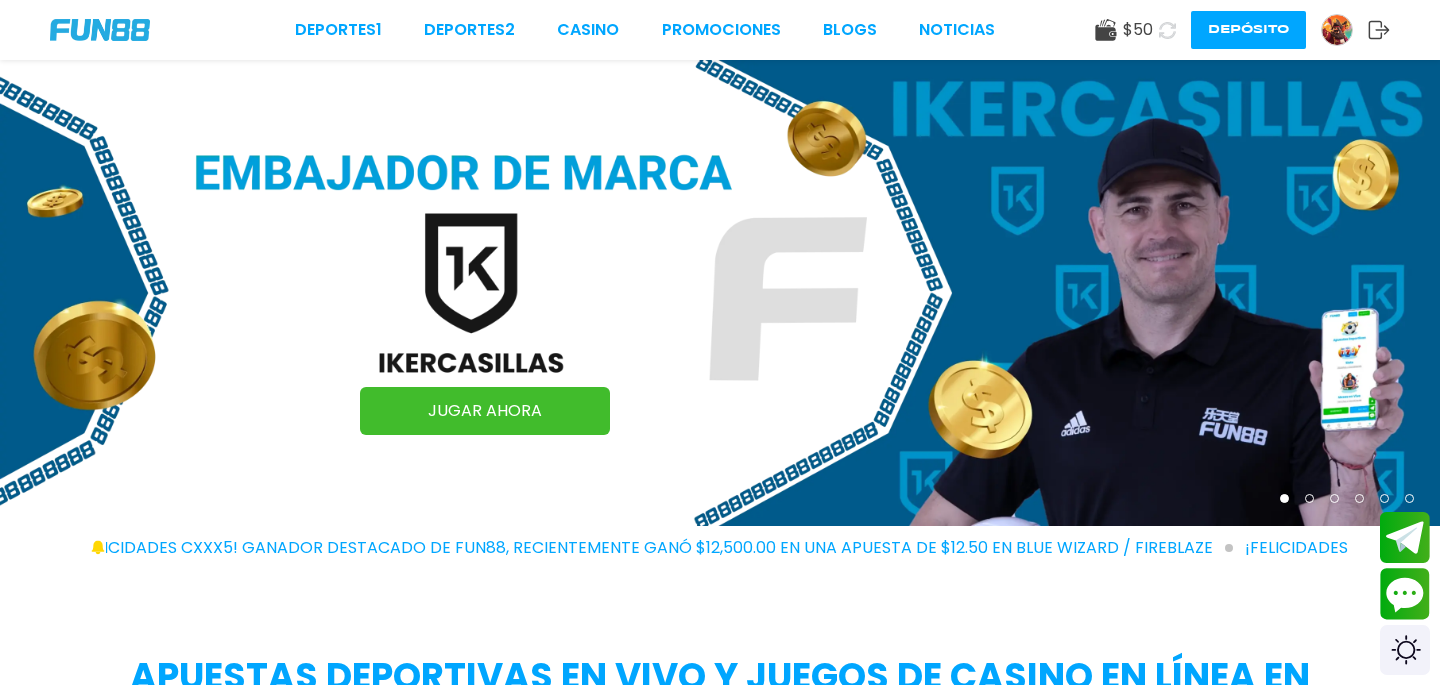 click 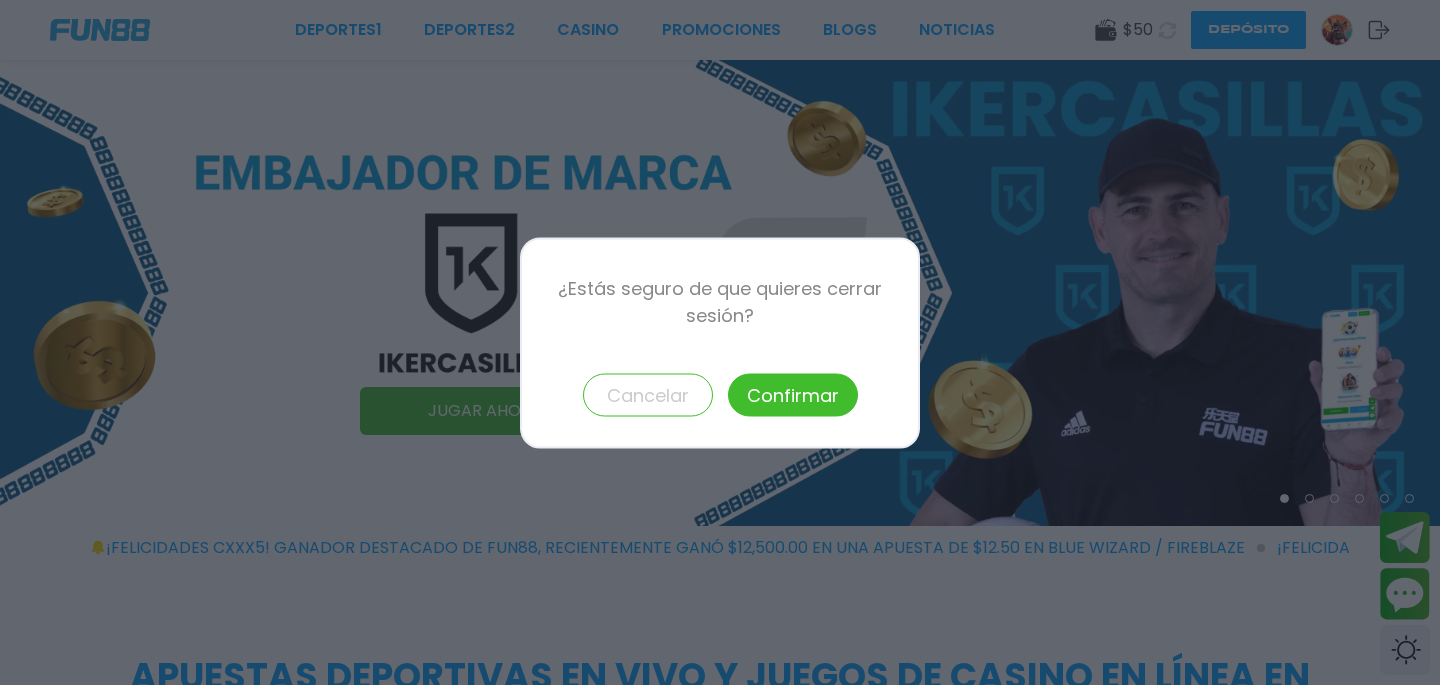 click on "Confirmar" at bounding box center (793, 394) 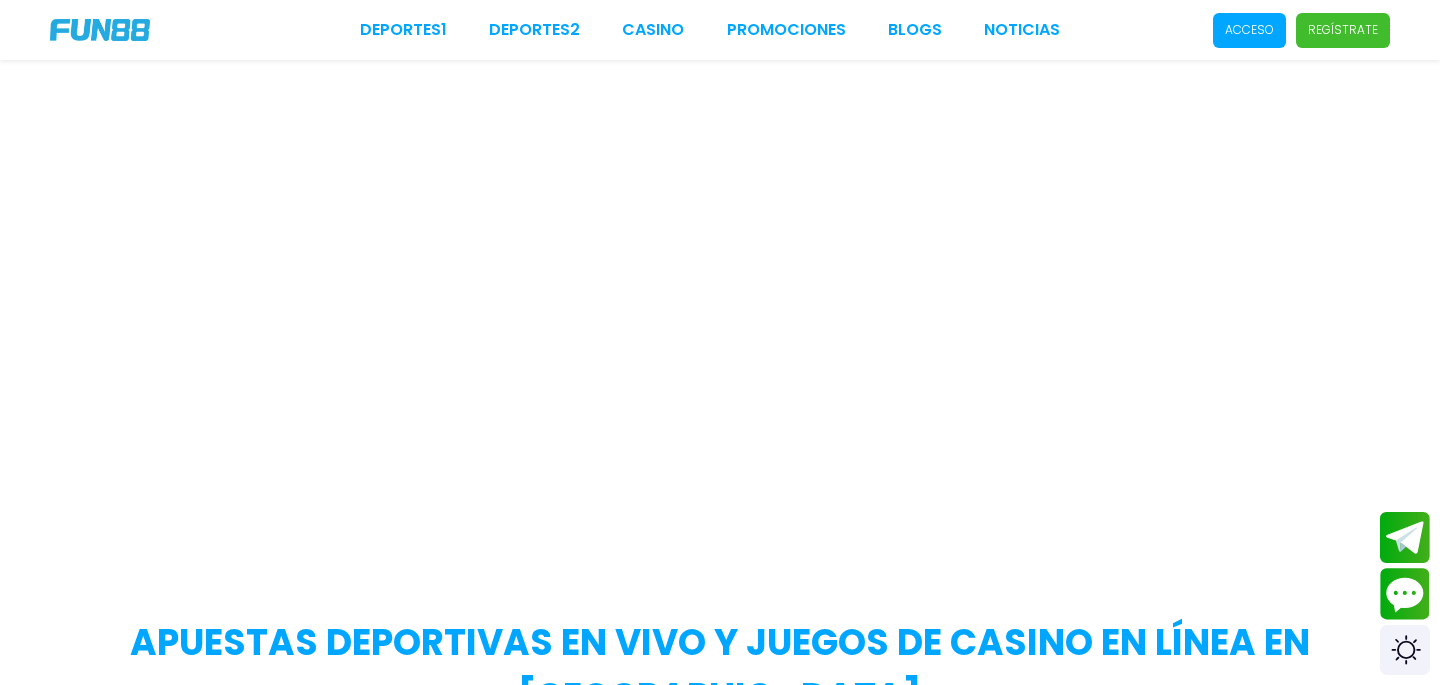 scroll, scrollTop: 0, scrollLeft: 0, axis: both 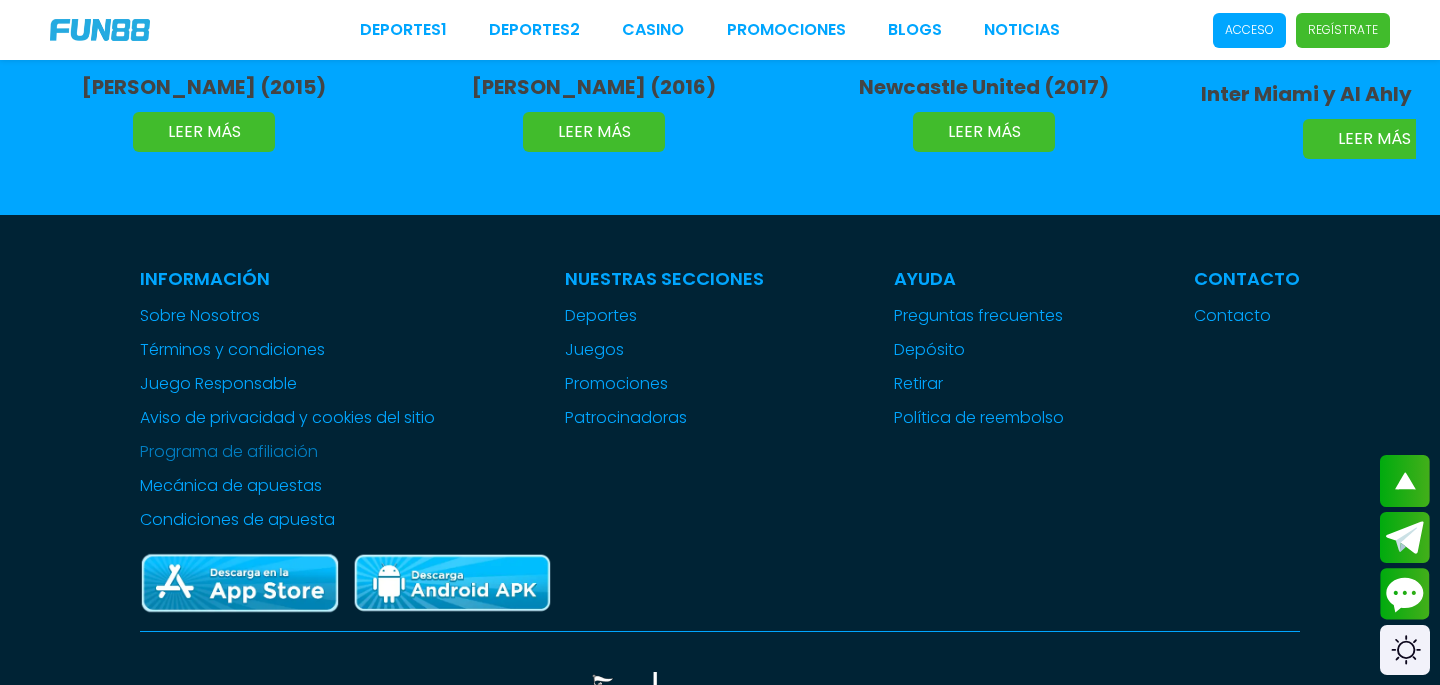 click on "Programa de afiliación" at bounding box center [287, 452] 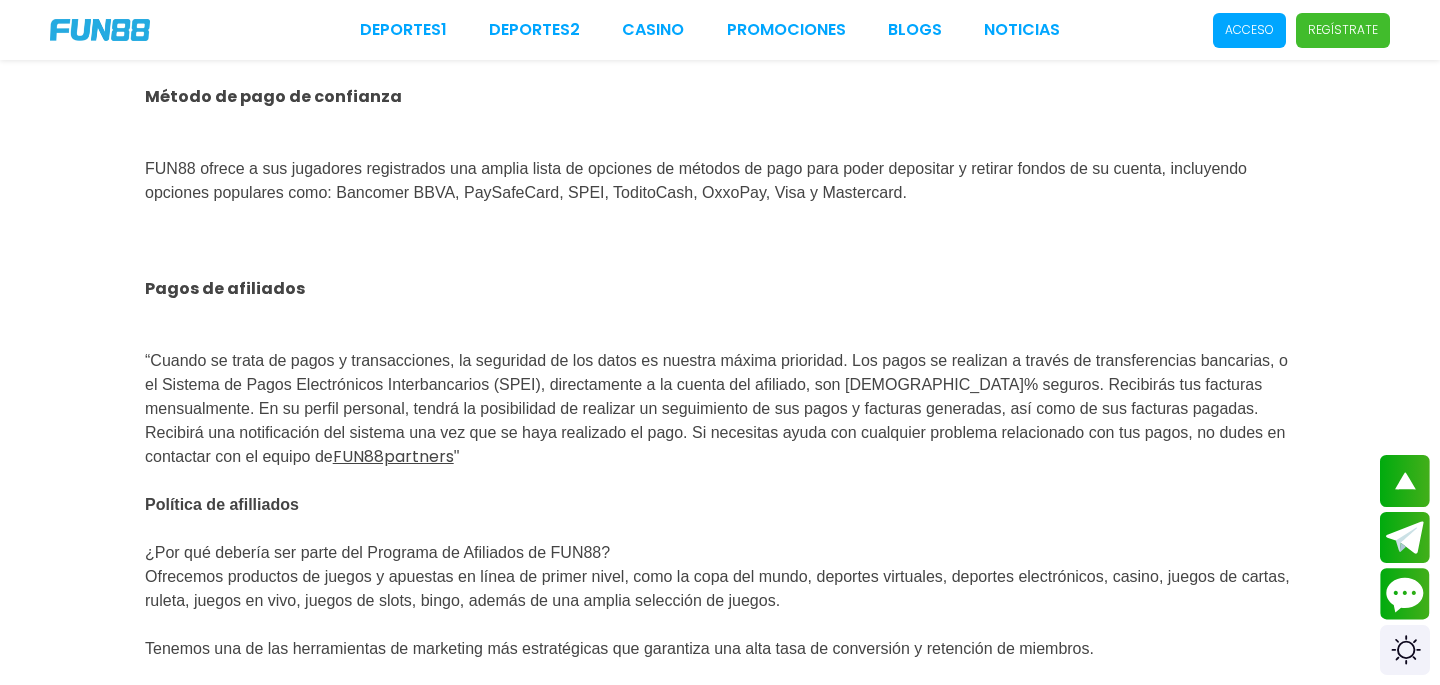 scroll, scrollTop: 1317, scrollLeft: 0, axis: vertical 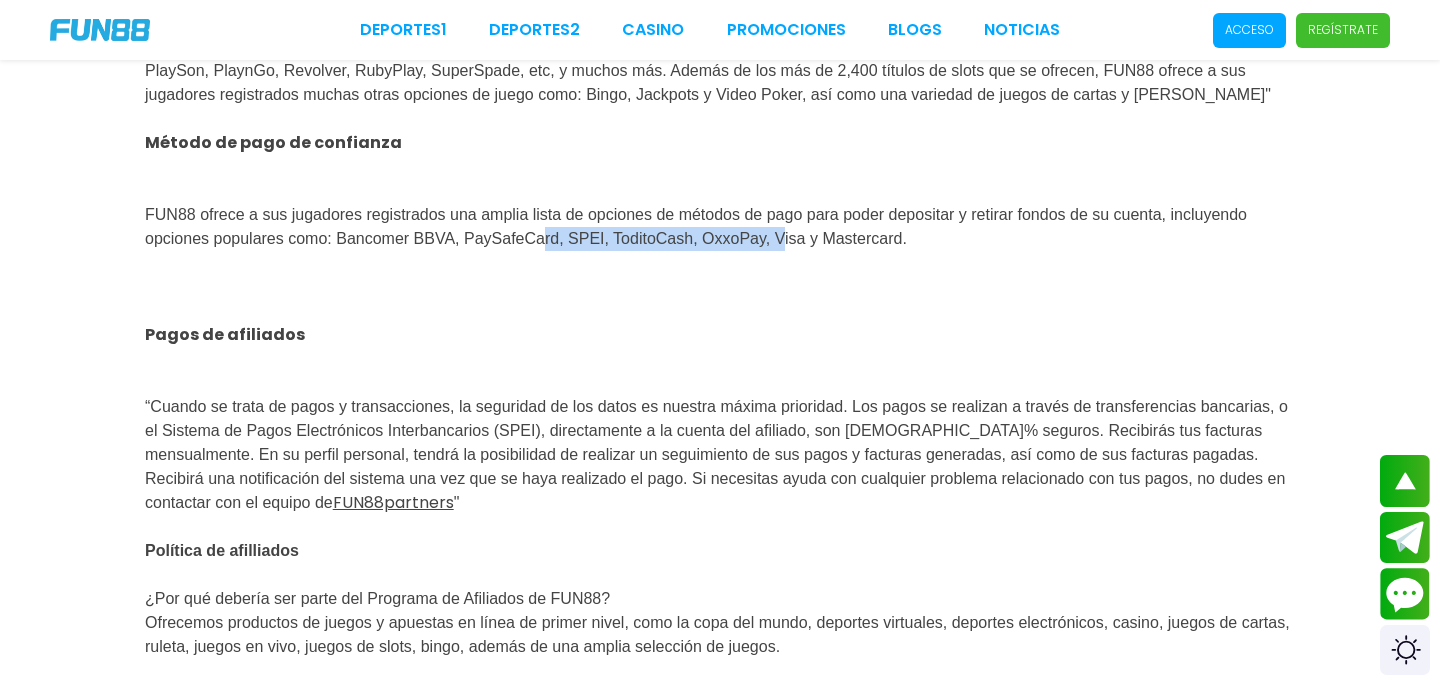 drag, startPoint x: 741, startPoint y: 322, endPoint x: 1163, endPoint y: 323, distance: 422.0012 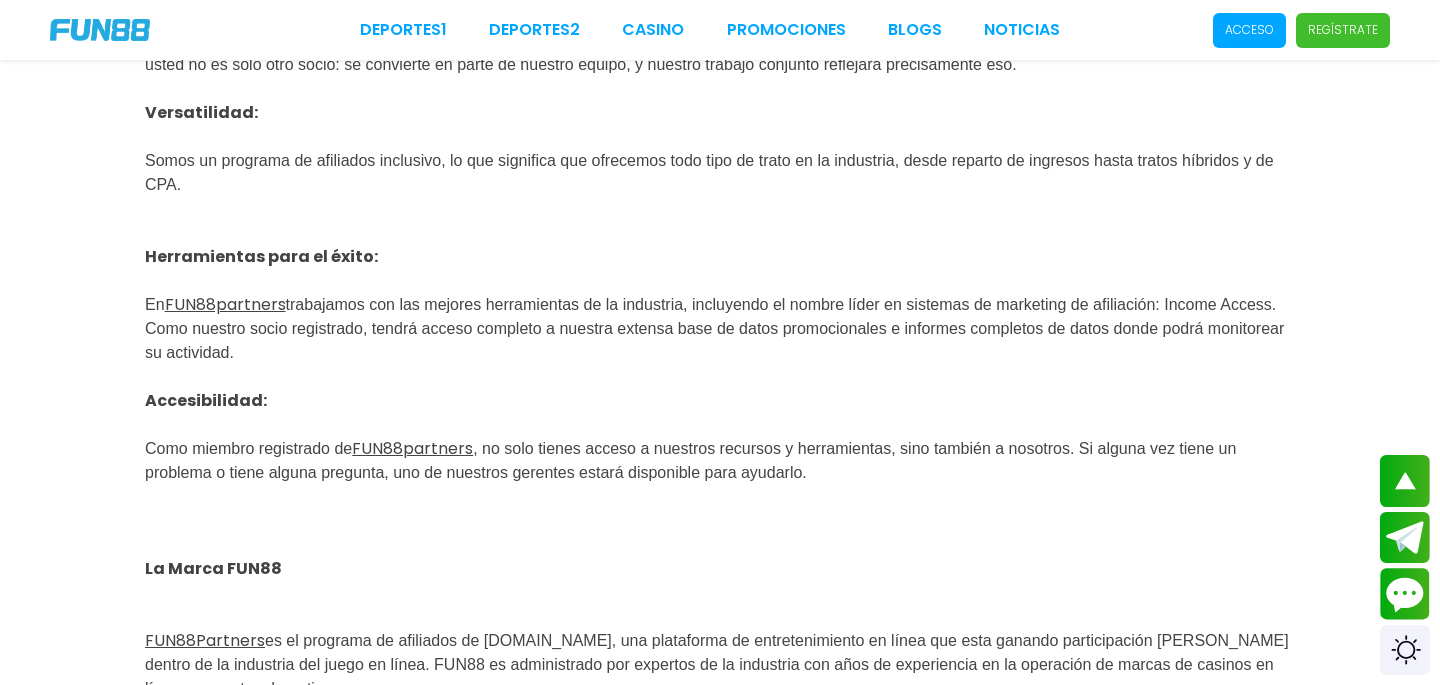 scroll, scrollTop: 283, scrollLeft: 0, axis: vertical 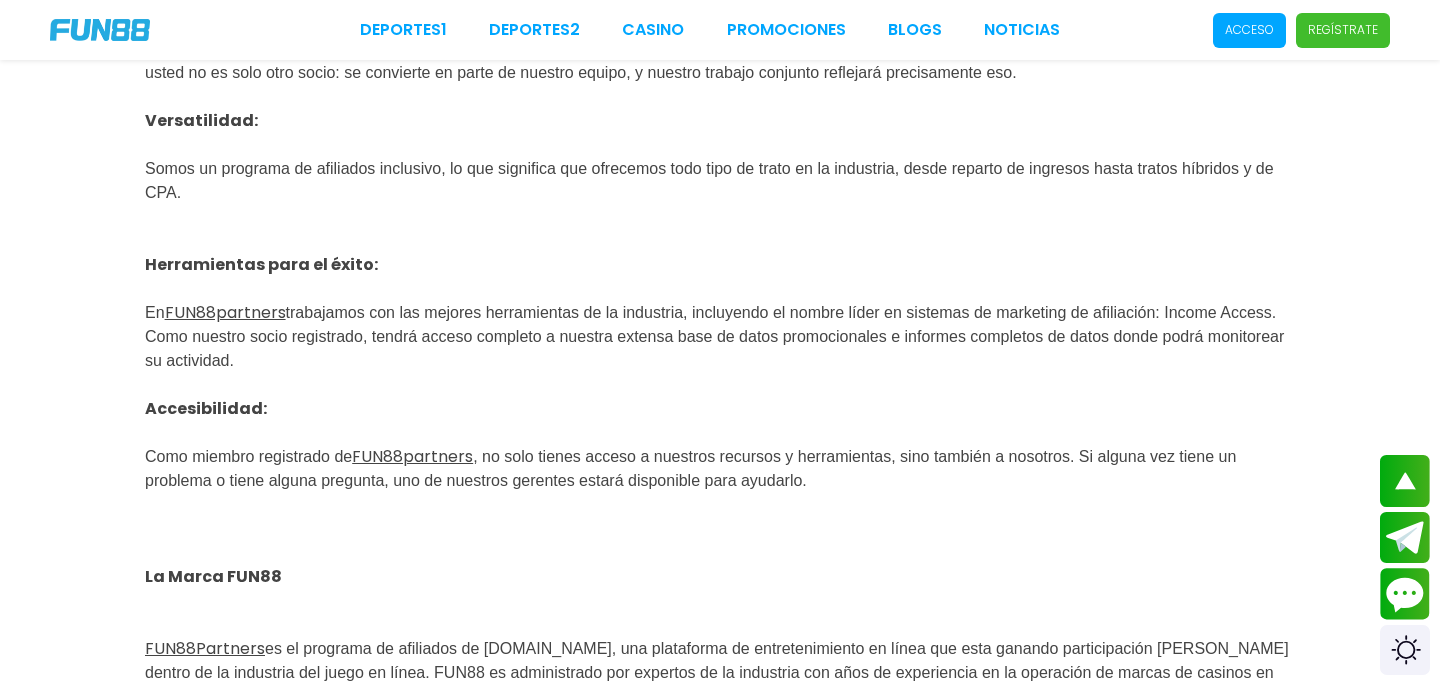click on "FUN88partners" at bounding box center (225, 312) 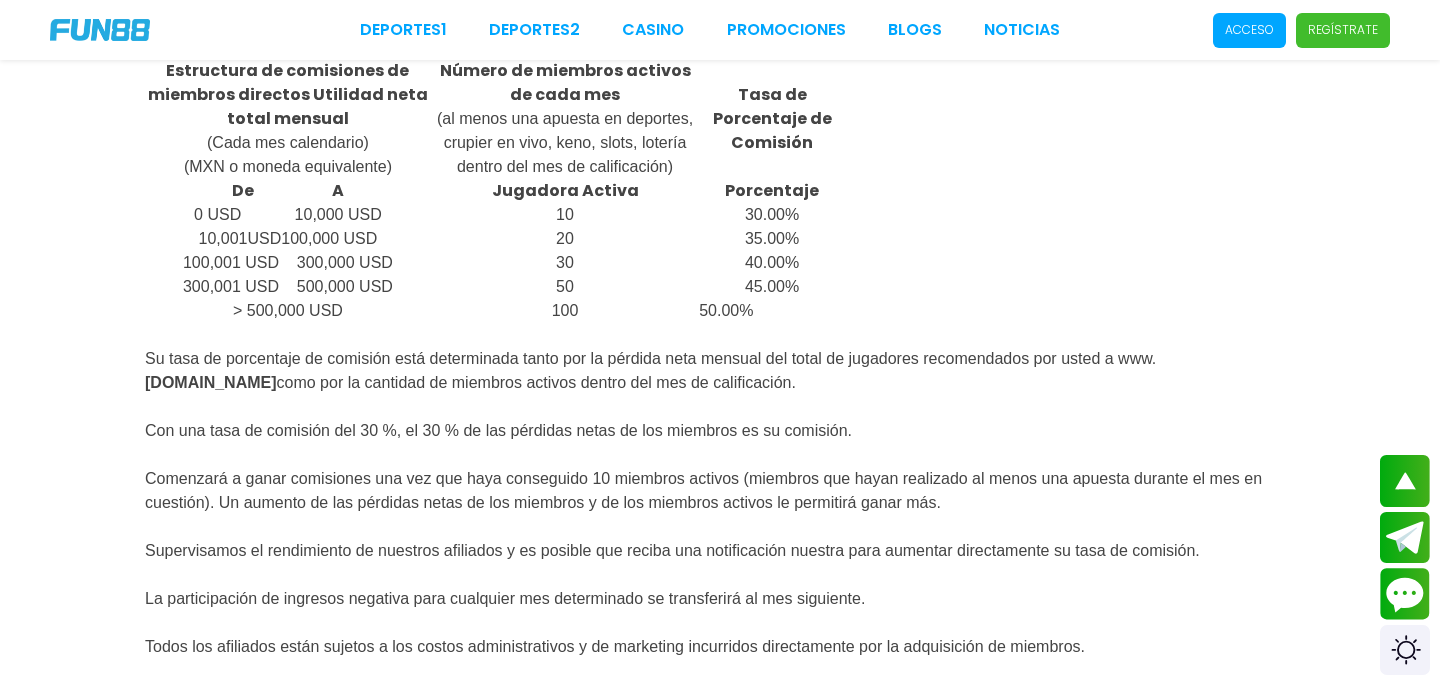 scroll, scrollTop: 2231, scrollLeft: 0, axis: vertical 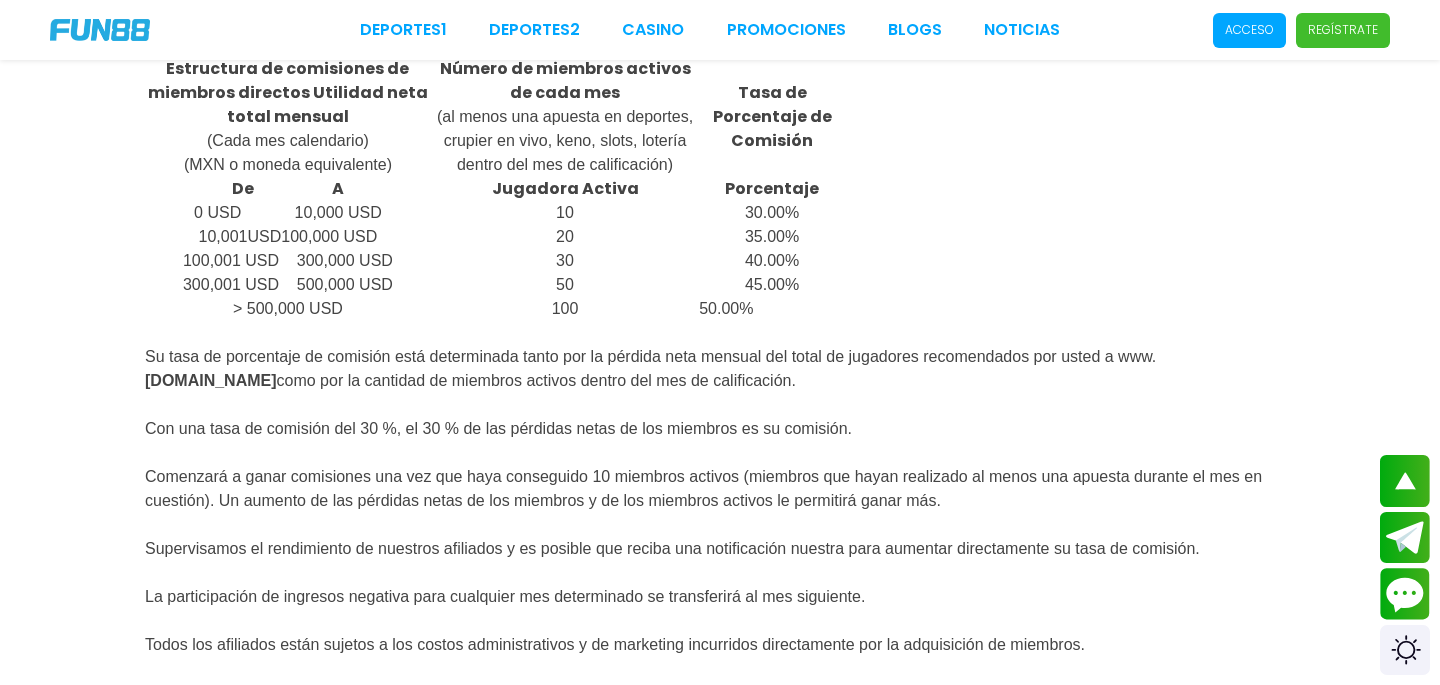 click on "Estructura de comisiones de miembros directos Utilidad neta total mensual
(Cada mes calendario)
(MXN o moneda equivalente)
Número de miembros activos de cada mes
(al menos una apuesta en deportes, crupier en vivo, keno, slots, lotería dentro del mes de calificación)
Tasa de Porcentaje de Comisión
De                          A
Jugadora Activa
Porcentaje
0 USD            10,000 USD
10
30.00%
10,001  USD      100,000 USD
20
35.00%
100,001 USD    300,000 USD
30
40.00%
300,001 USD    500,000 USD
50
45.00%
> 500,000 USD
100
50.00%" at bounding box center (720, 177) 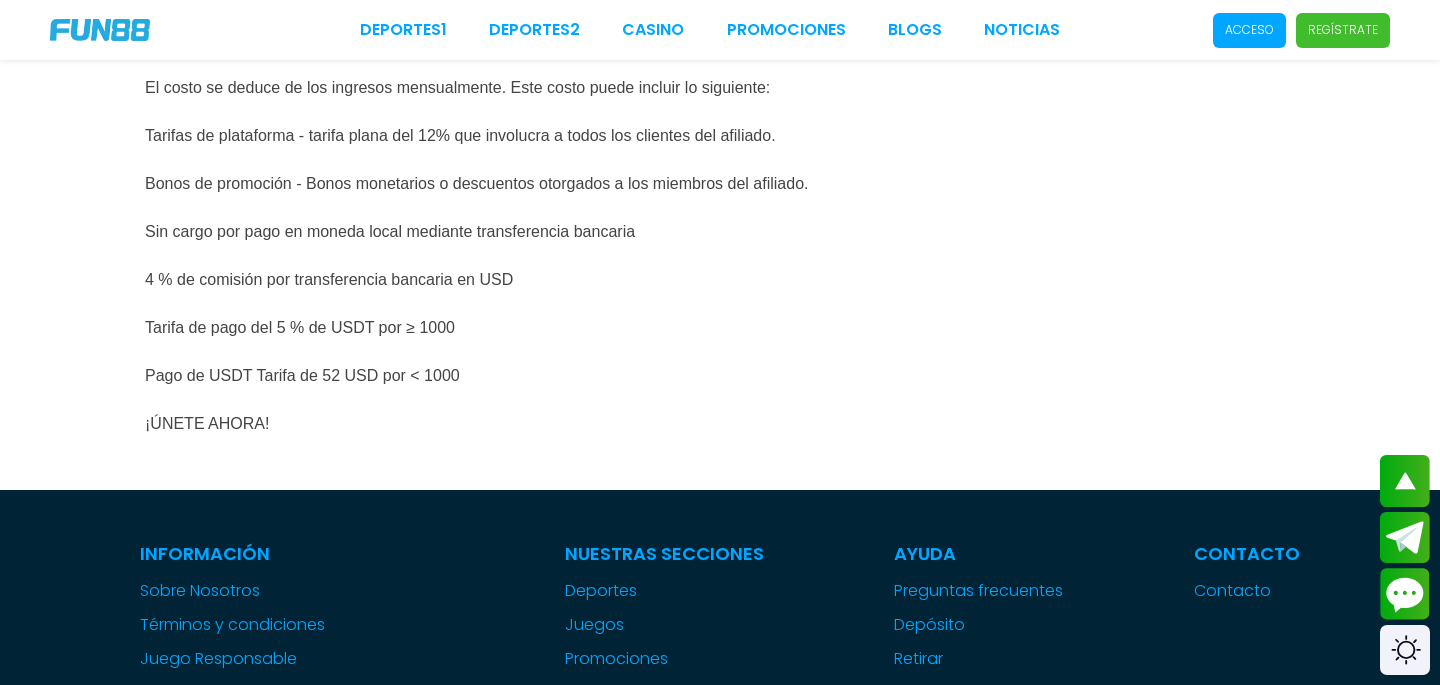 scroll, scrollTop: 2963, scrollLeft: 0, axis: vertical 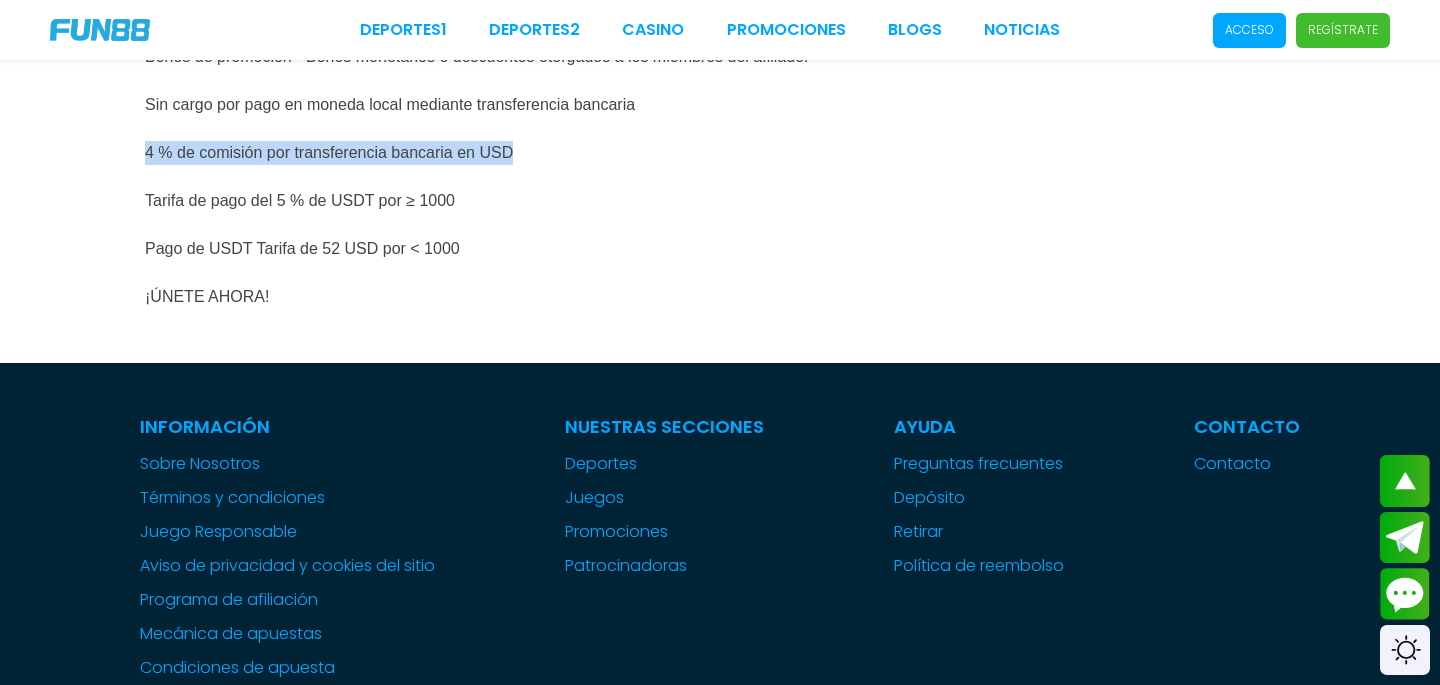drag, startPoint x: 146, startPoint y: 289, endPoint x: 663, endPoint y: 294, distance: 517.0242 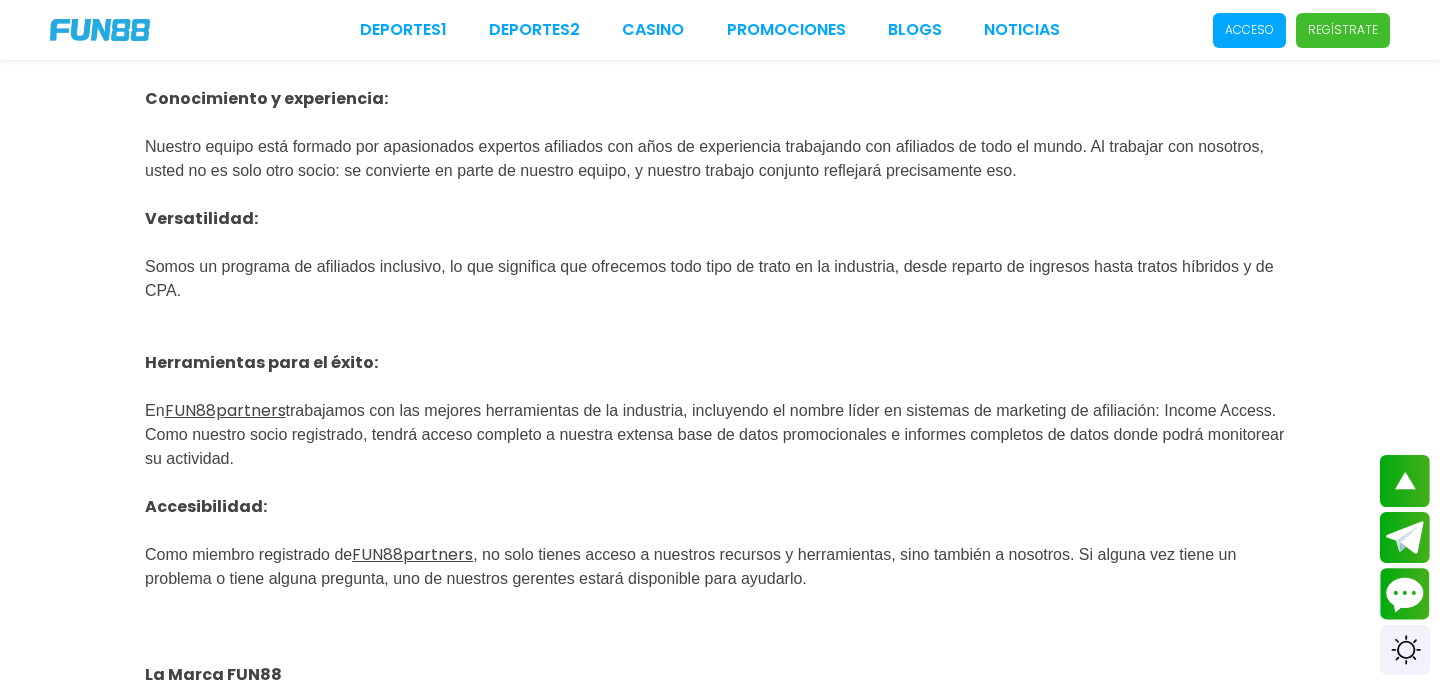scroll, scrollTop: 0, scrollLeft: 0, axis: both 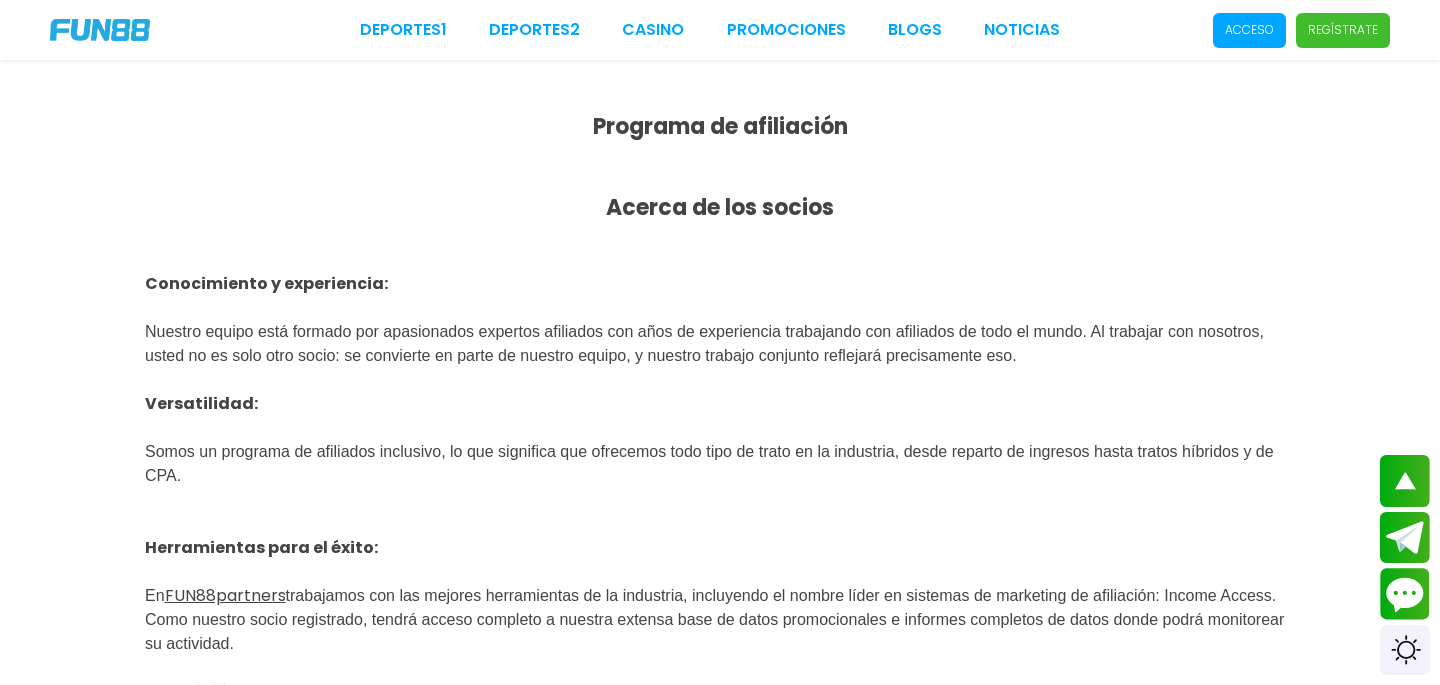 click on "Acerca de los socios" at bounding box center [720, 207] 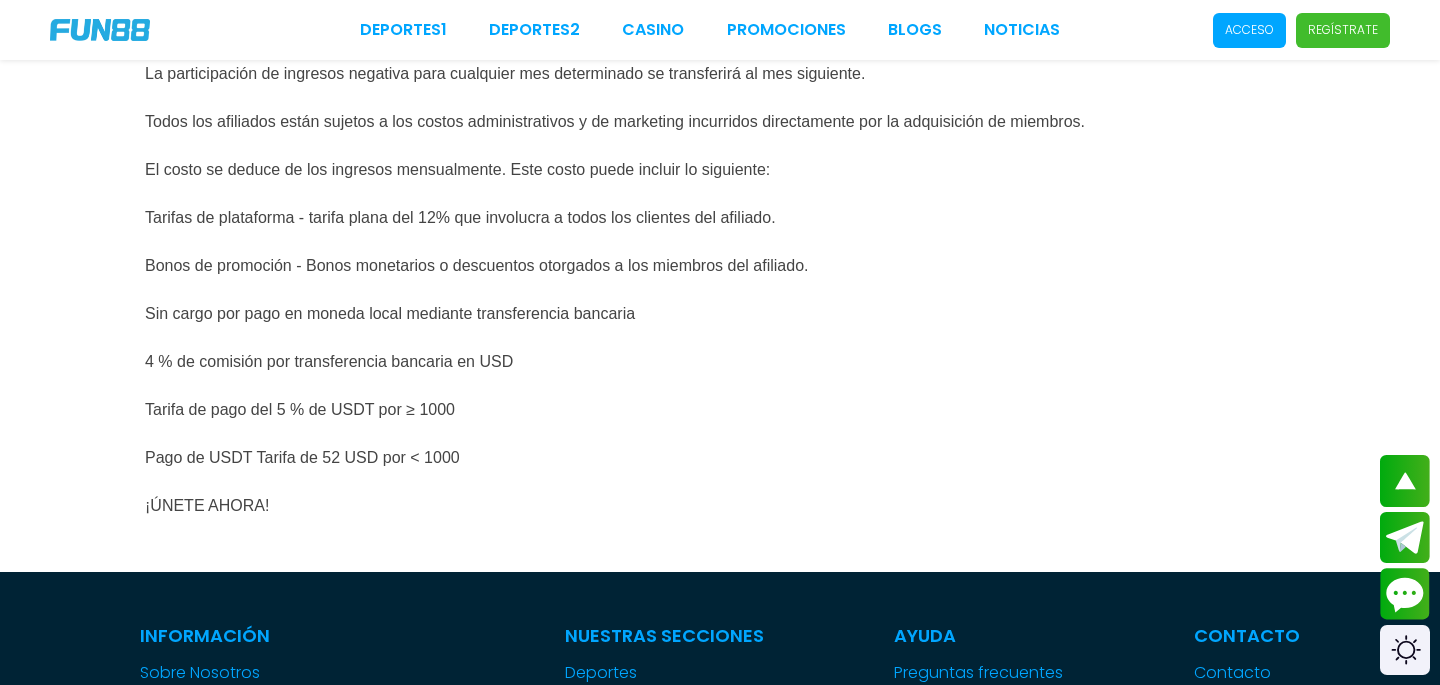 scroll, scrollTop: 2839, scrollLeft: 0, axis: vertical 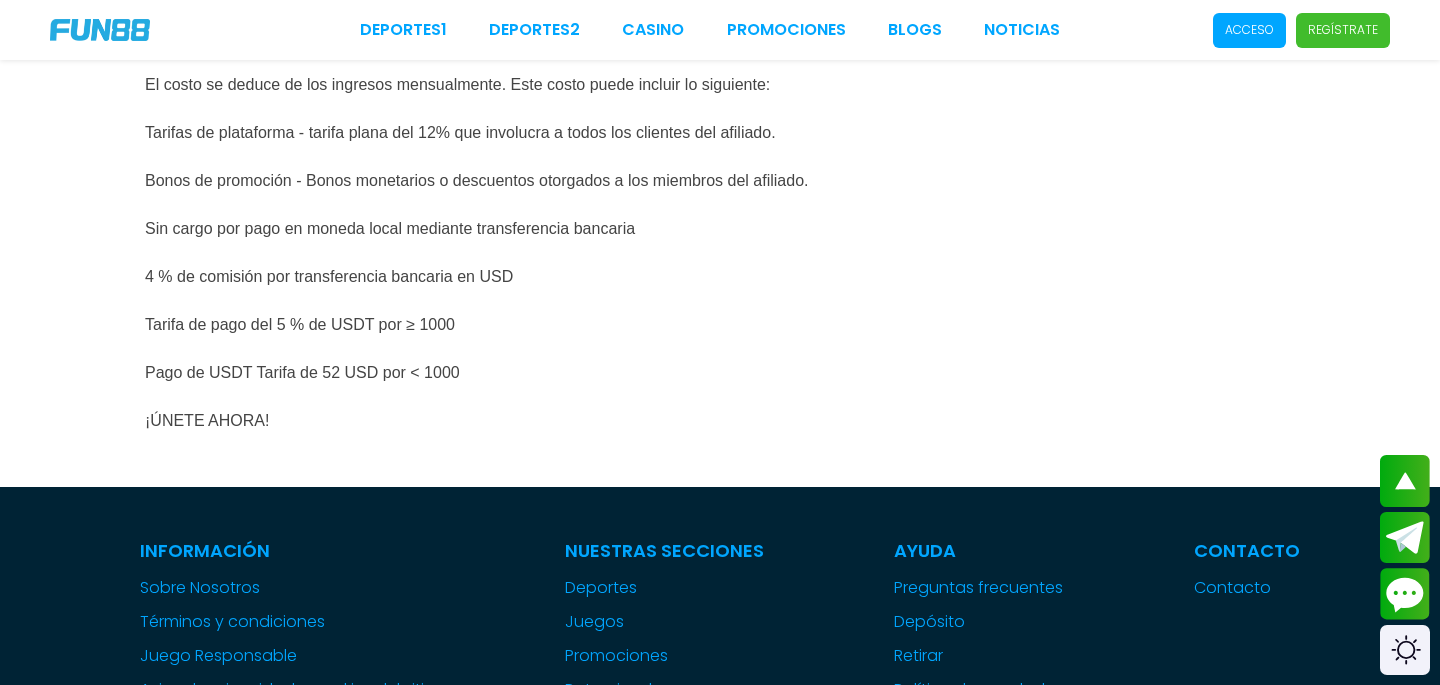 click on "Bonos de promoción - Bonos monetarios o descuentos otorgados a los miembros del afiliado." at bounding box center (476, 180) 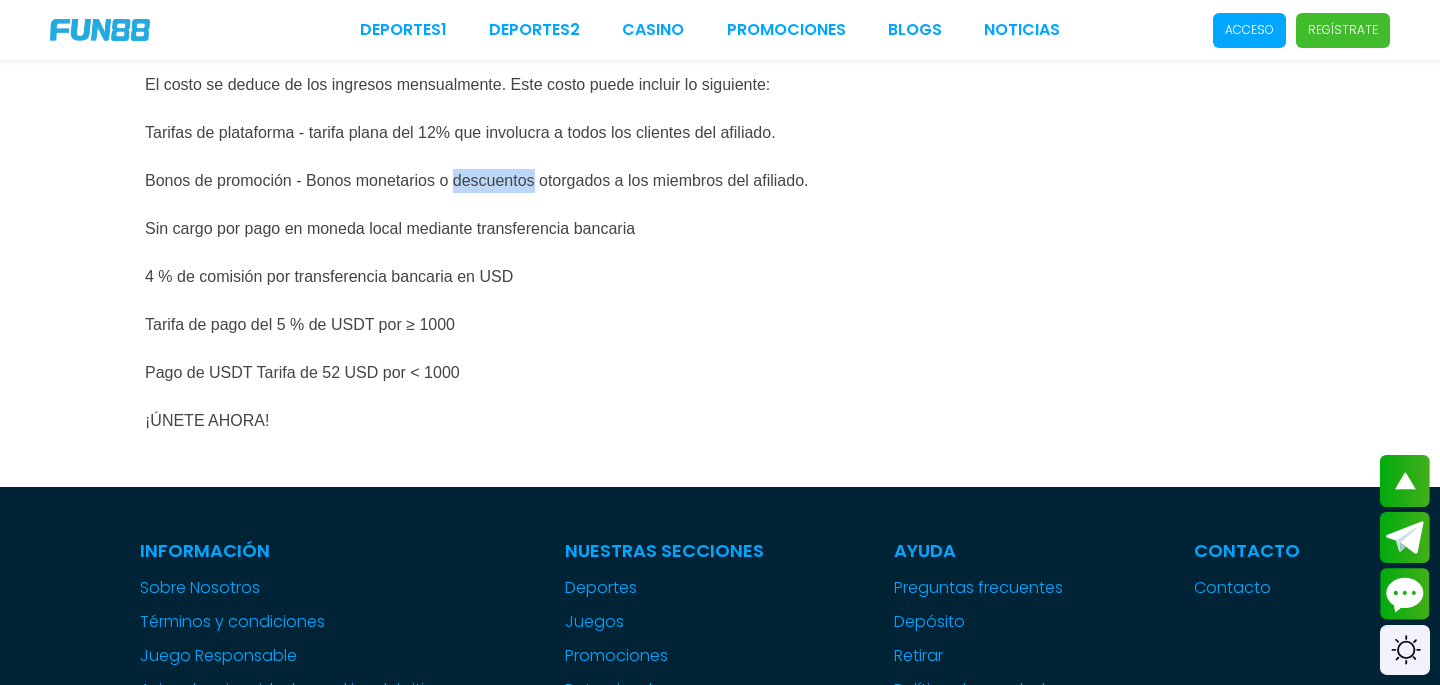 click on "Bonos de promoción - Bonos monetarios o descuentos otorgados a los miembros del afiliado." at bounding box center (476, 180) 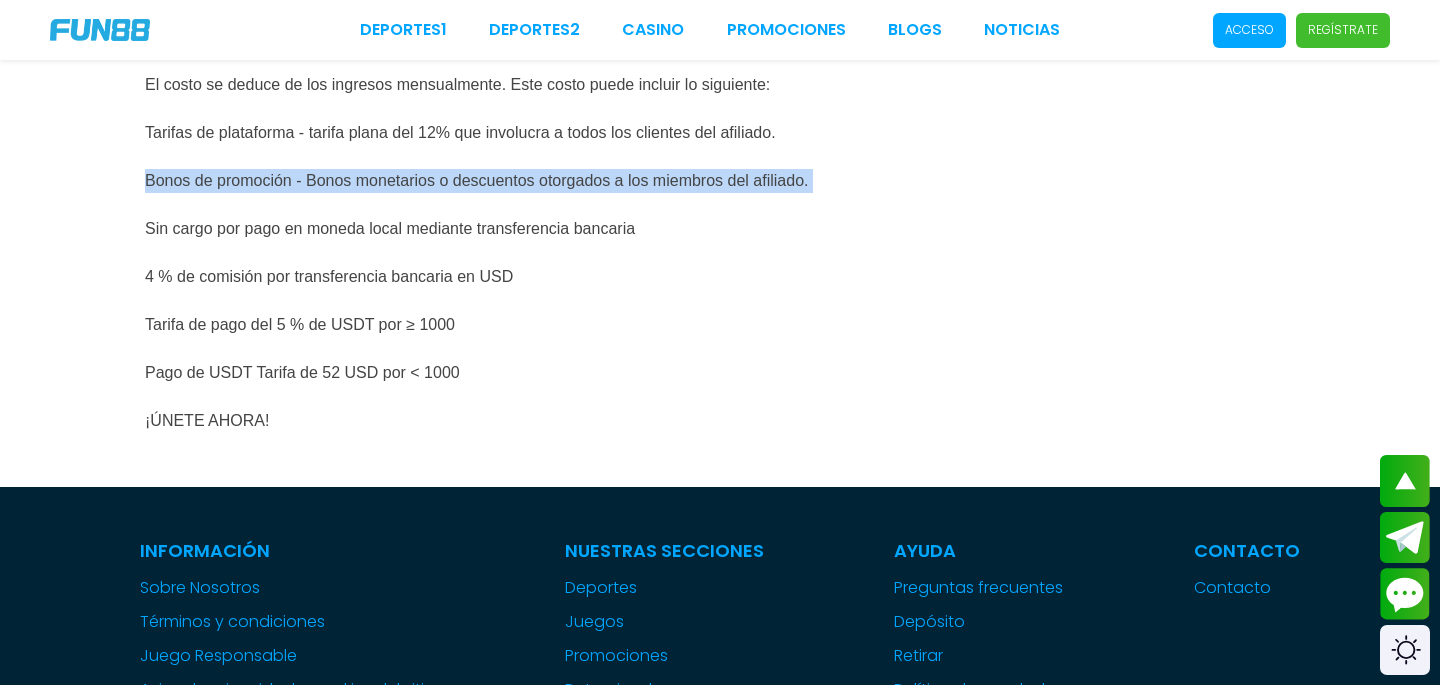 click on "Bonos de promoción - Bonos monetarios o descuentos otorgados a los miembros del afiliado." at bounding box center (476, 180) 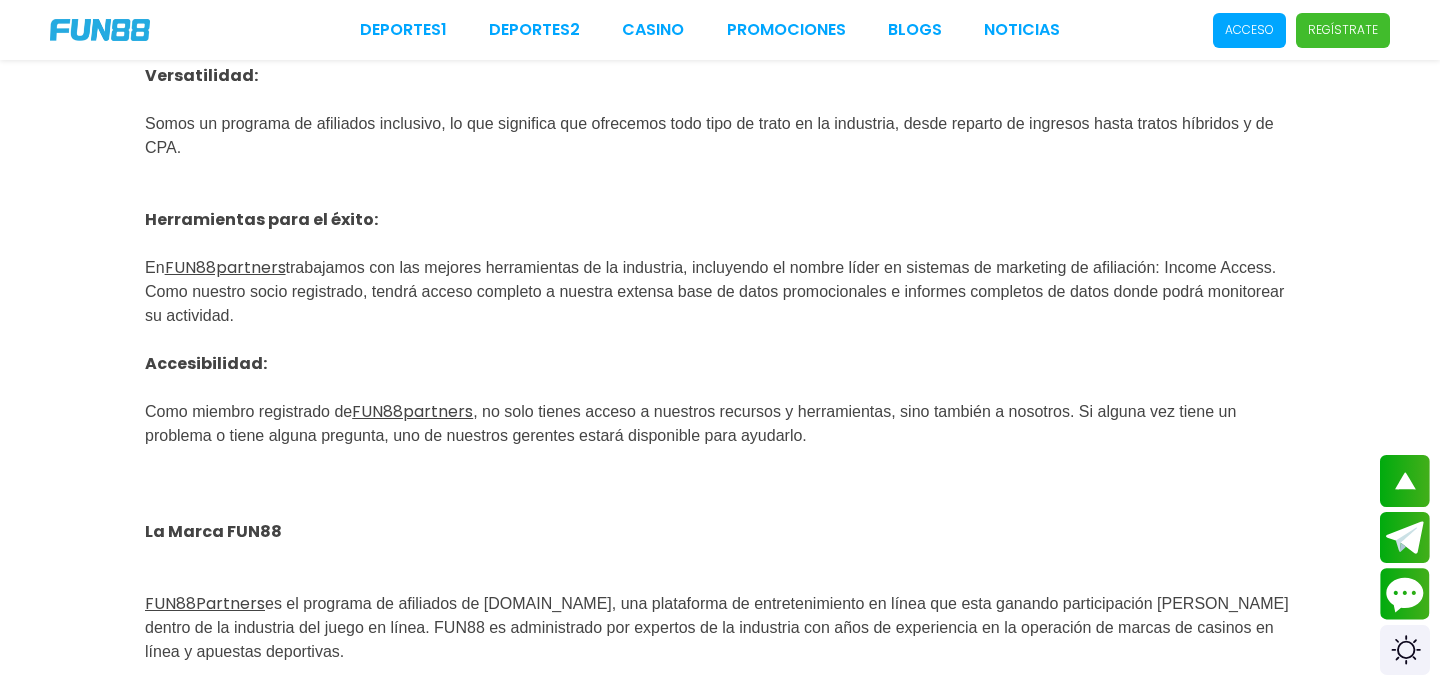 scroll, scrollTop: 0, scrollLeft: 0, axis: both 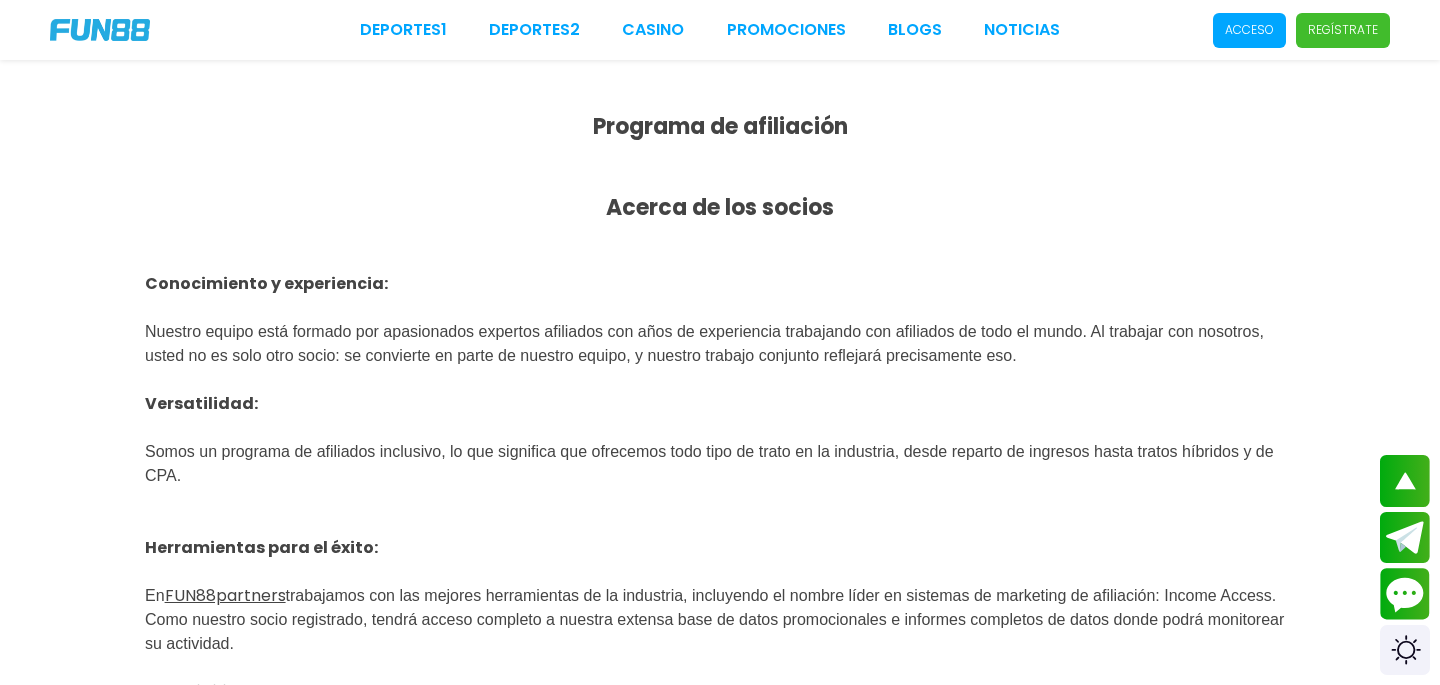 click on "Nuestro equipo está formado por apasionados expertos afiliados con años de experiencia trabajando con afiliados de todo el mundo. Al trabajar con nosotros, usted no es solo otro socio: se convierte en parte de nuestro equipo, y nuestro trabajo conjunto reflejará precisamente eso.
Versatilidad:" at bounding box center [720, 368] 